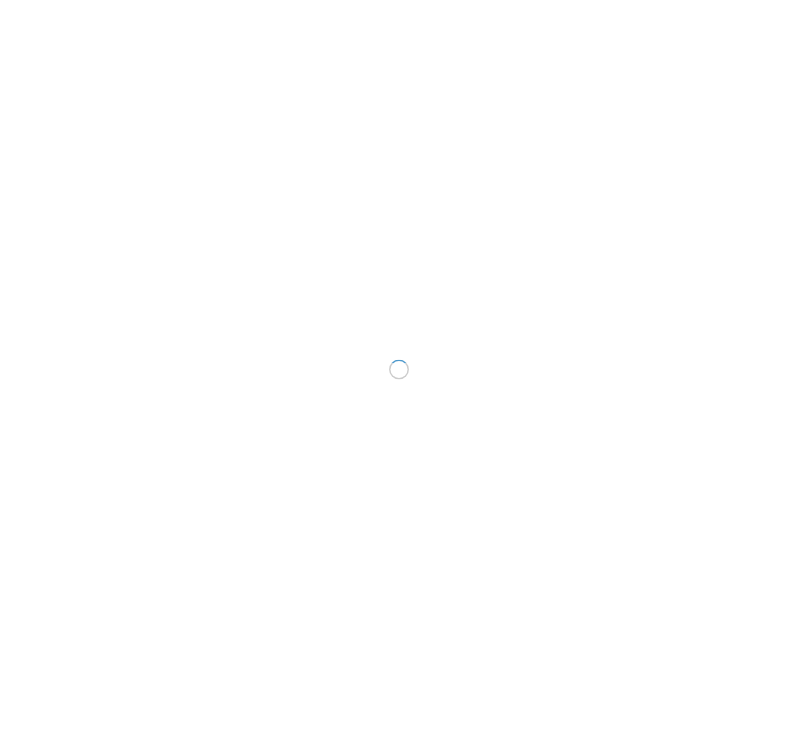 scroll, scrollTop: 0, scrollLeft: 0, axis: both 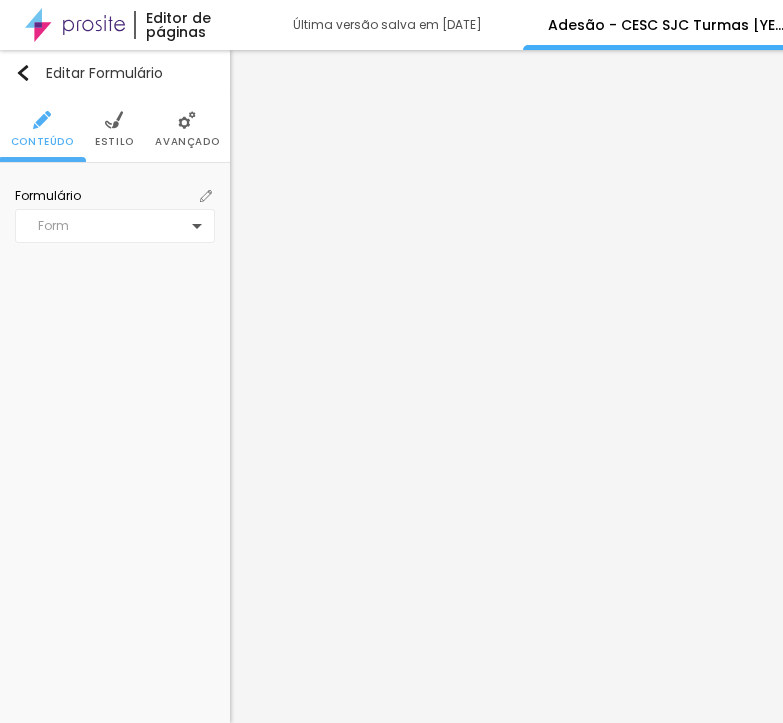 click at bounding box center [206, 196] 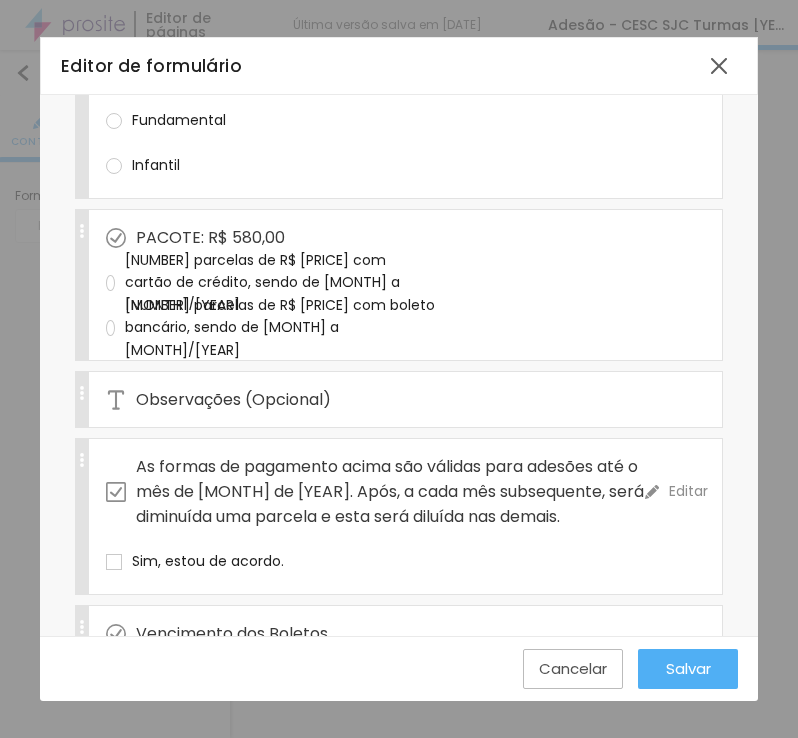 scroll, scrollTop: 900, scrollLeft: 0, axis: vertical 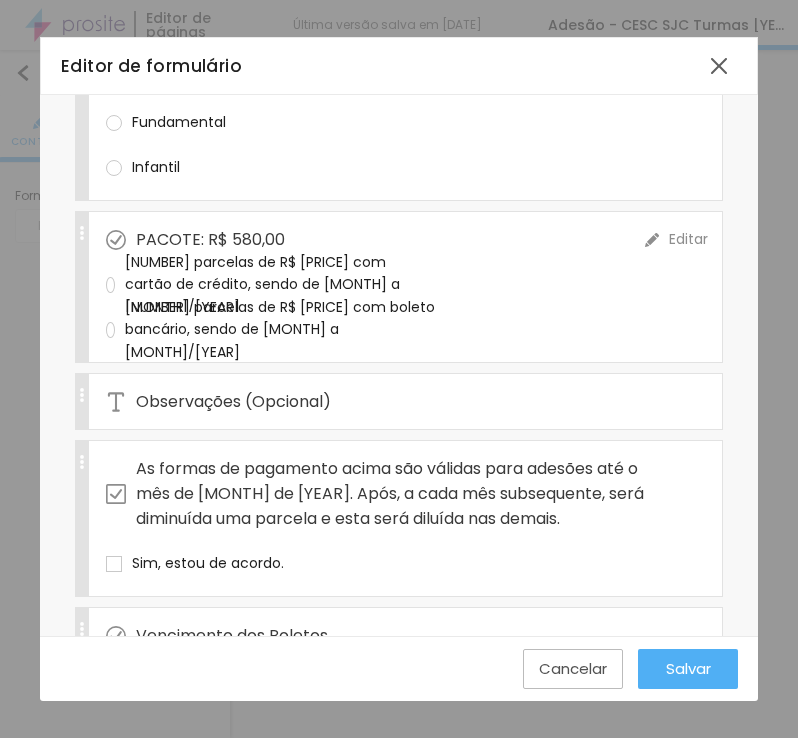 click on "[NUMBER] parcelas de R$ [PRICE] com cartão de crédito, sendo de [MONTH] a [MONTH]/[YEAR]" at bounding box center [271, 284] 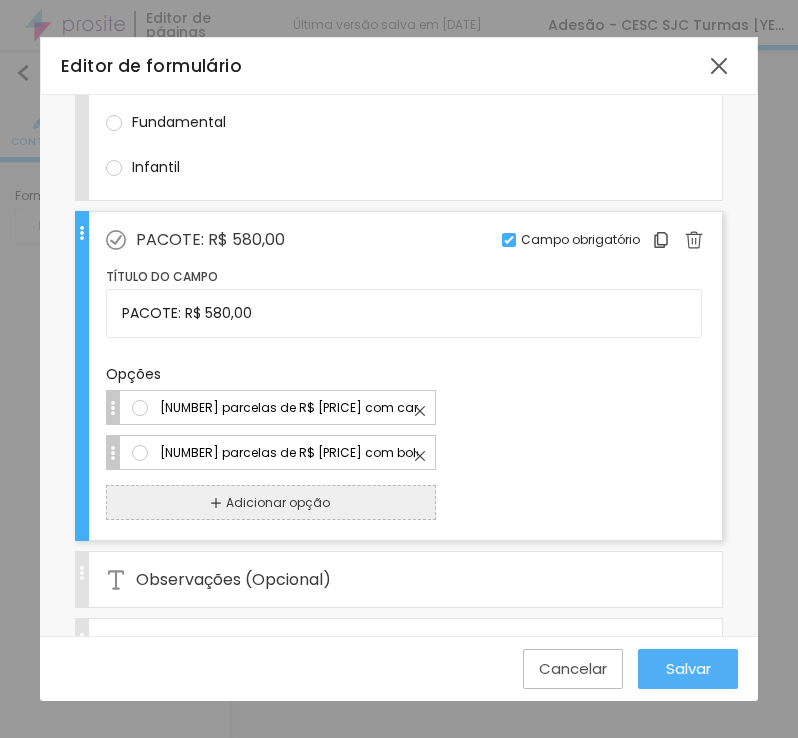click on "5 parcelas de R$ 116,00 com cartão de crédito, sendo de março a julho/2025" at bounding box center [289, 407] 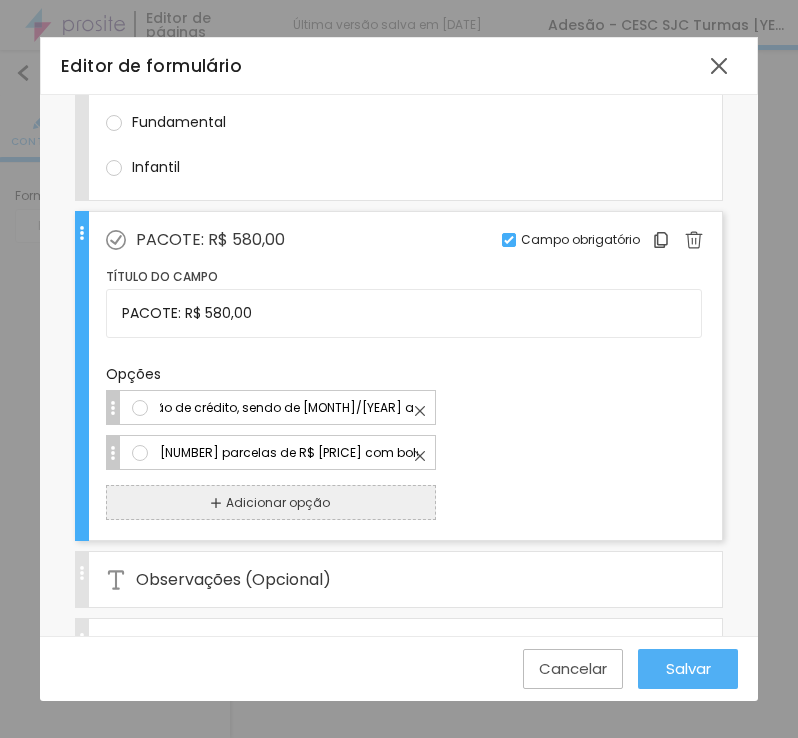 type on "5 parcelas de R$ 116,00 com cartão de crédito, sendo de agosto/2025 a dezembro/2025" 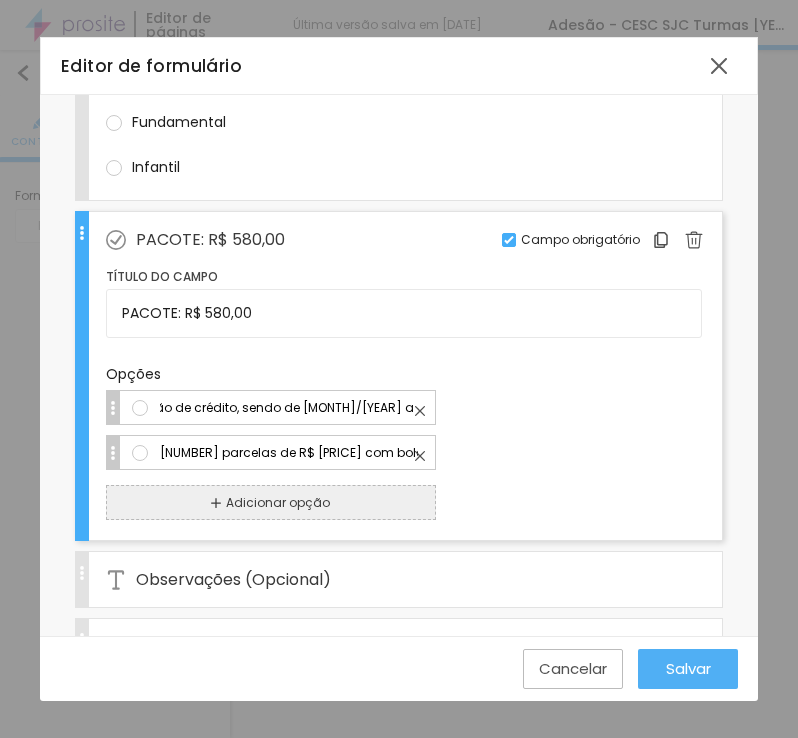 scroll, scrollTop: 0, scrollLeft: 0, axis: both 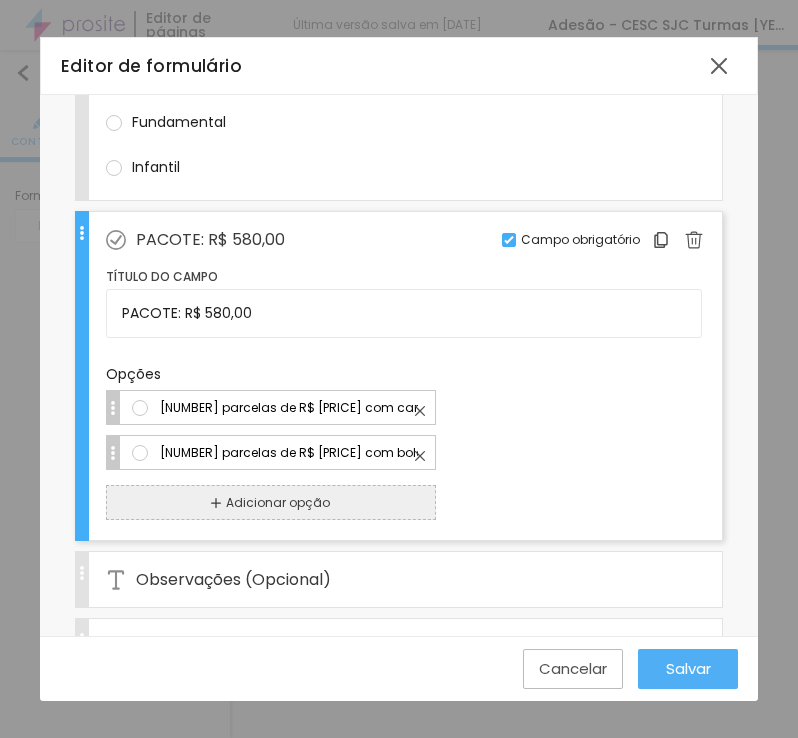 click on "9 parcelas de R$ 64,45 com boleto bancário, sendo de março a novembro/2025" at bounding box center [289, 452] 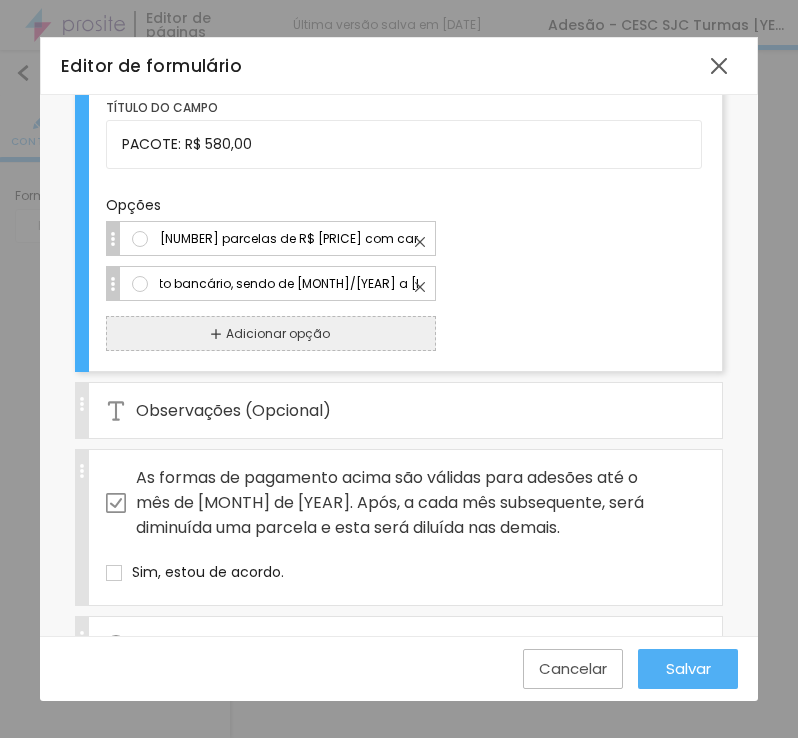 scroll, scrollTop: 1000, scrollLeft: 0, axis: vertical 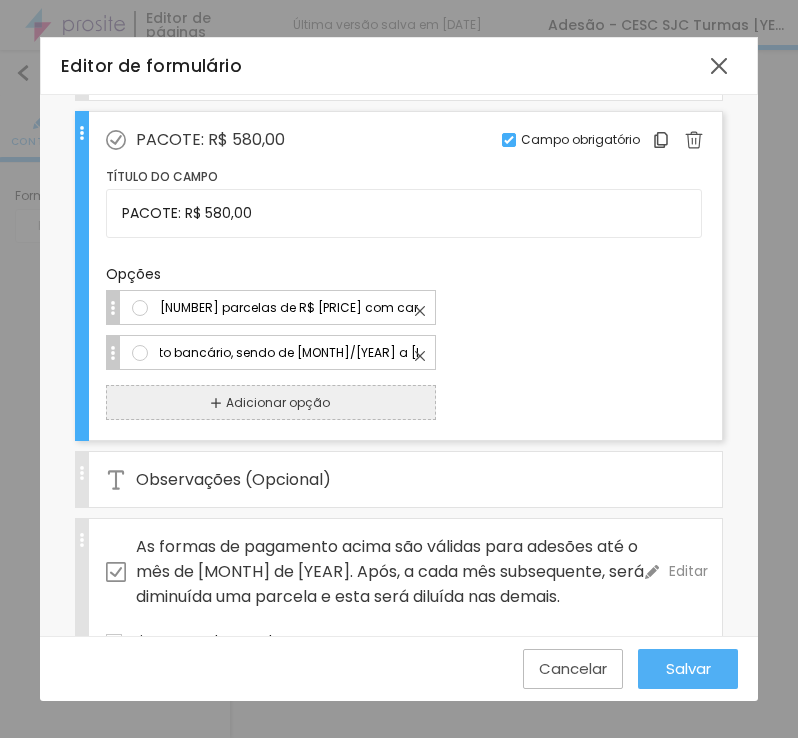type on "4 parcelas de R$ 145,00 com boleto bancário, sendo de agosto/2025 a novembro/2025" 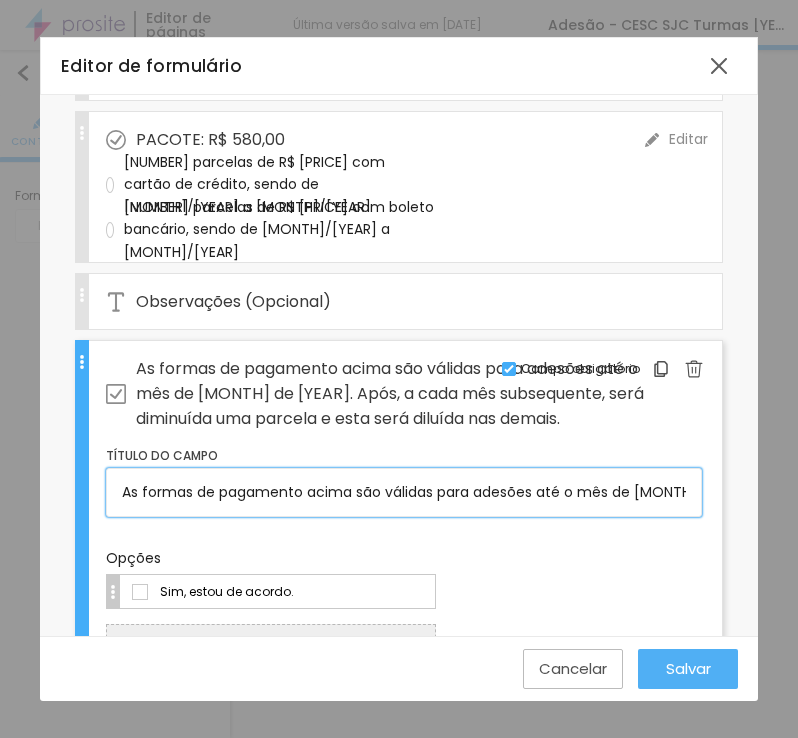 click on "As formas de pagamento acima são válidas para adesões até o mês de março de 2025. Após, a cada mês subsequente, será diminuída uma parcela e esta será diluída nas demais." at bounding box center (404, 492) 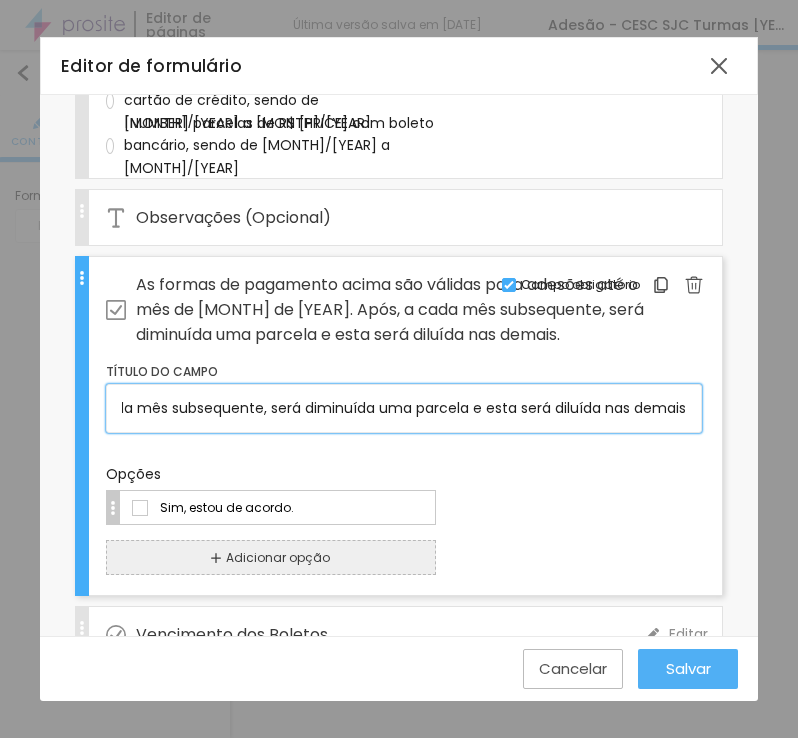 scroll, scrollTop: 1200, scrollLeft: 0, axis: vertical 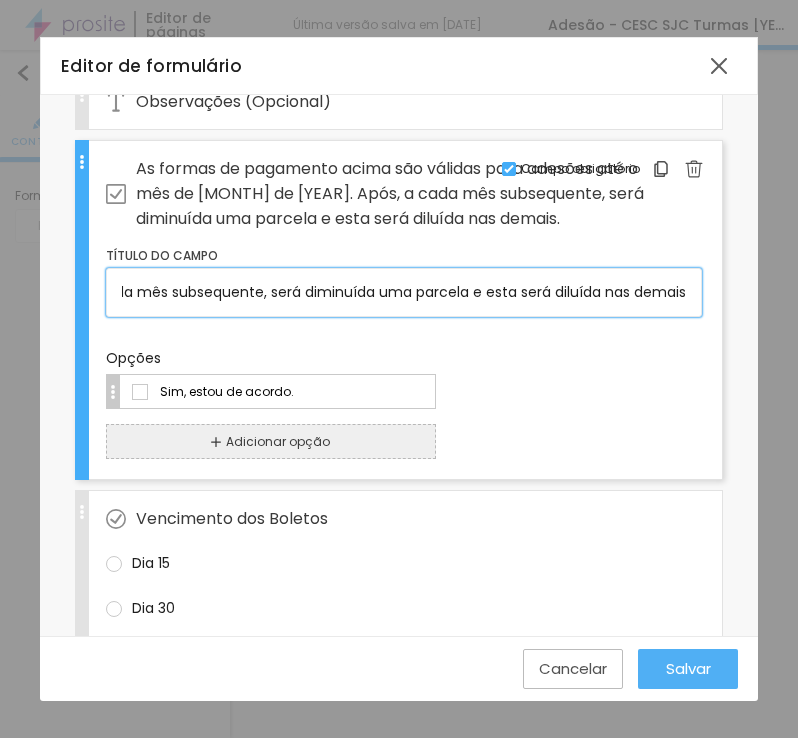 type on "As formas de pagamento acima são válidas para adesões até o mês de agosto de 2025. Após, a cada mês subsequente, será diminuída uma parcela e esta será diluída nas demais." 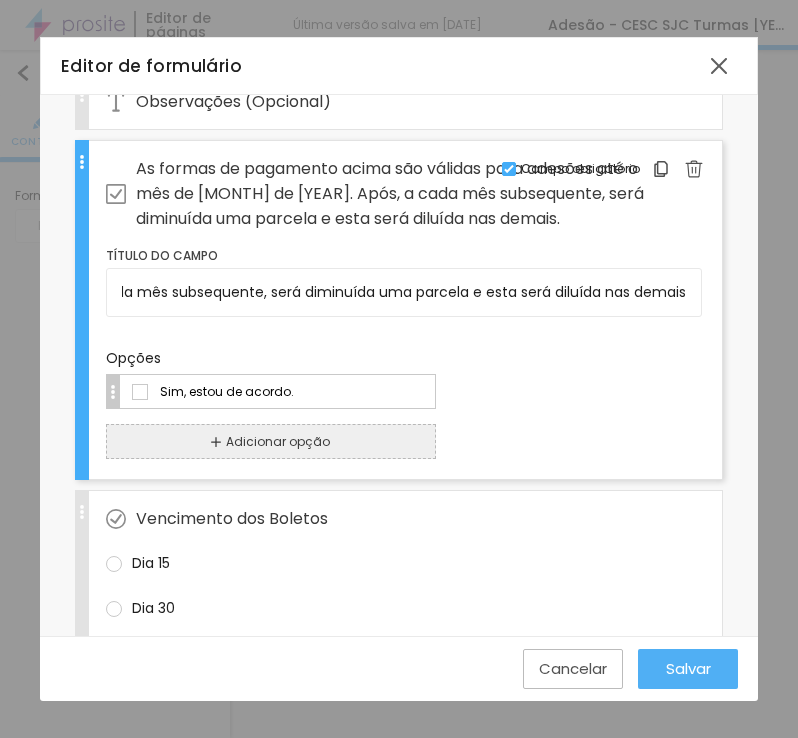 click on "Salvar" at bounding box center (688, 668) 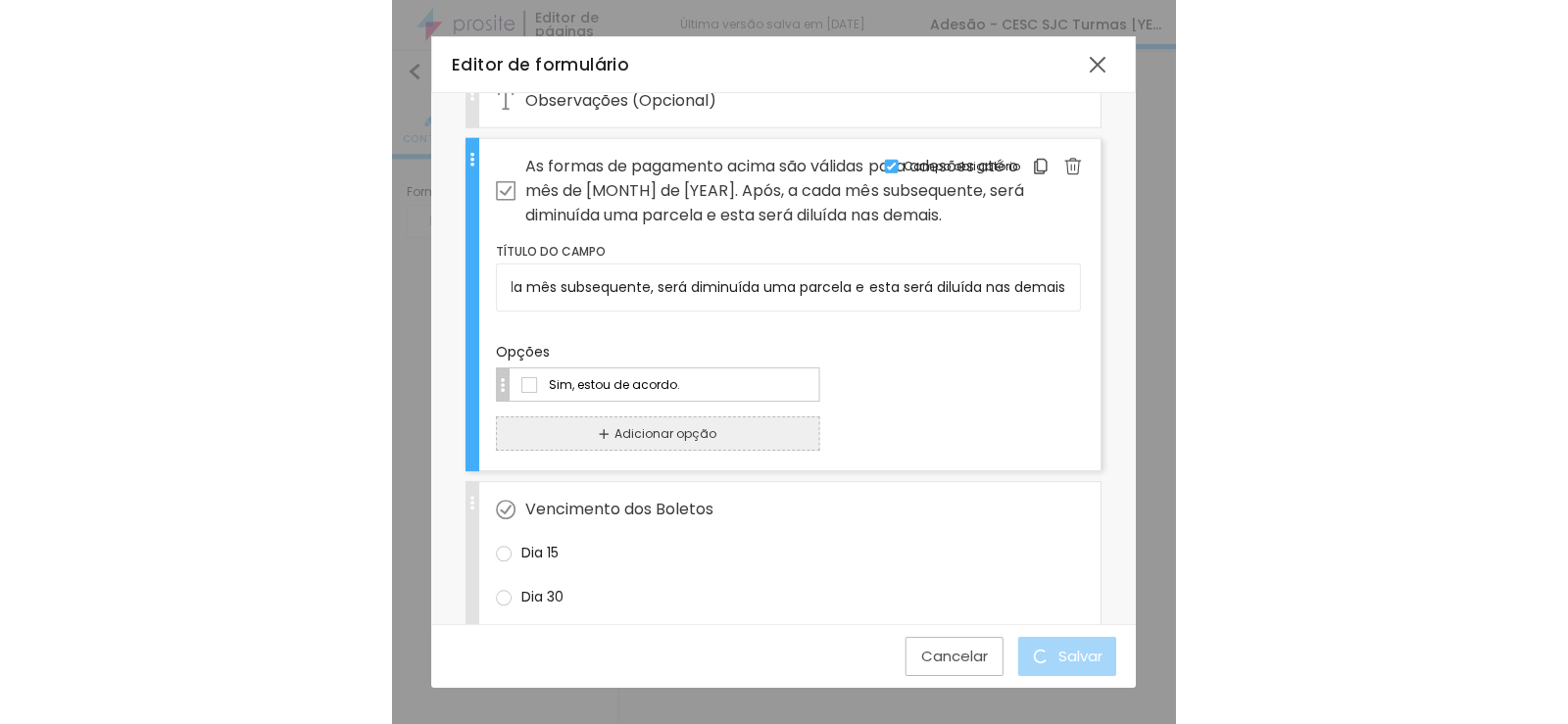scroll, scrollTop: 0, scrollLeft: 0, axis: both 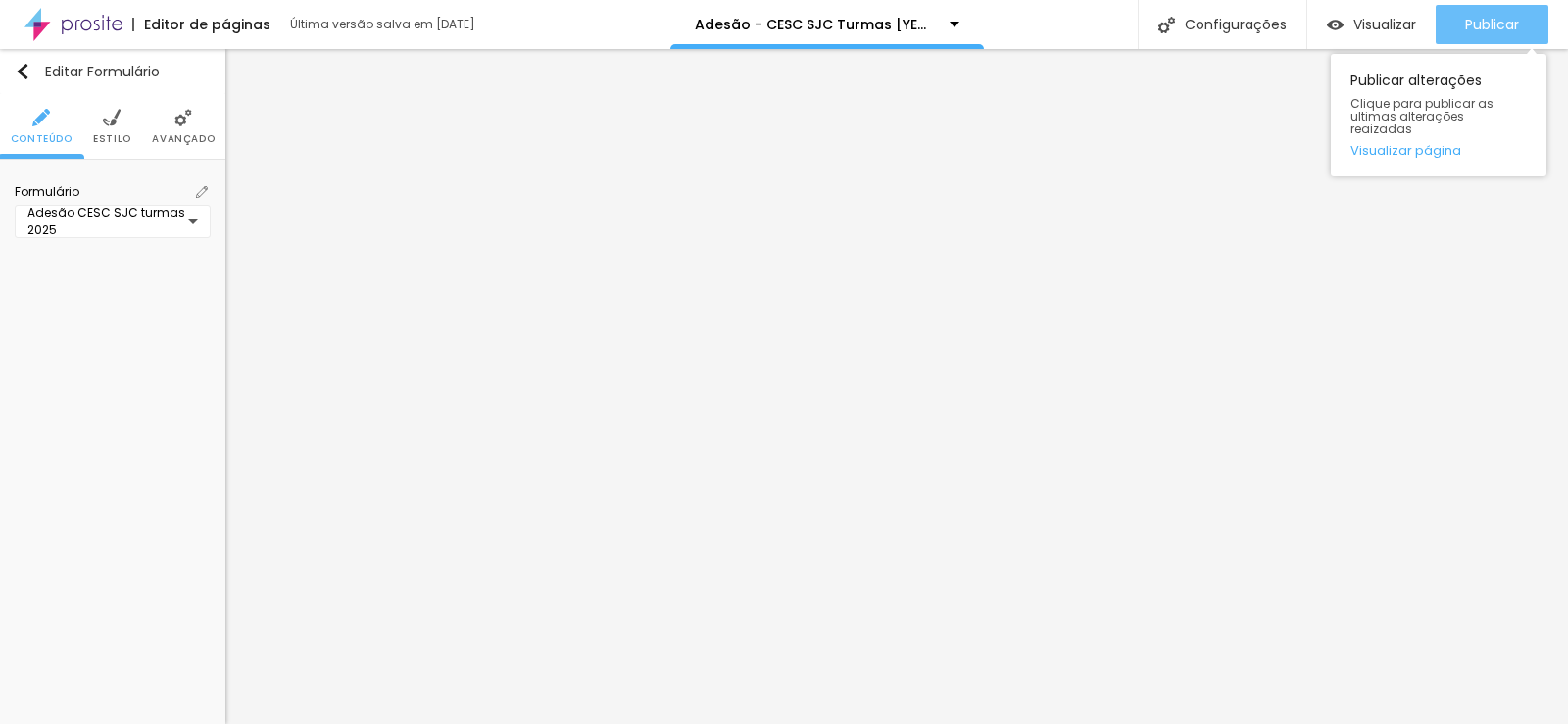 click on "Publicar" at bounding box center (1492, 24) 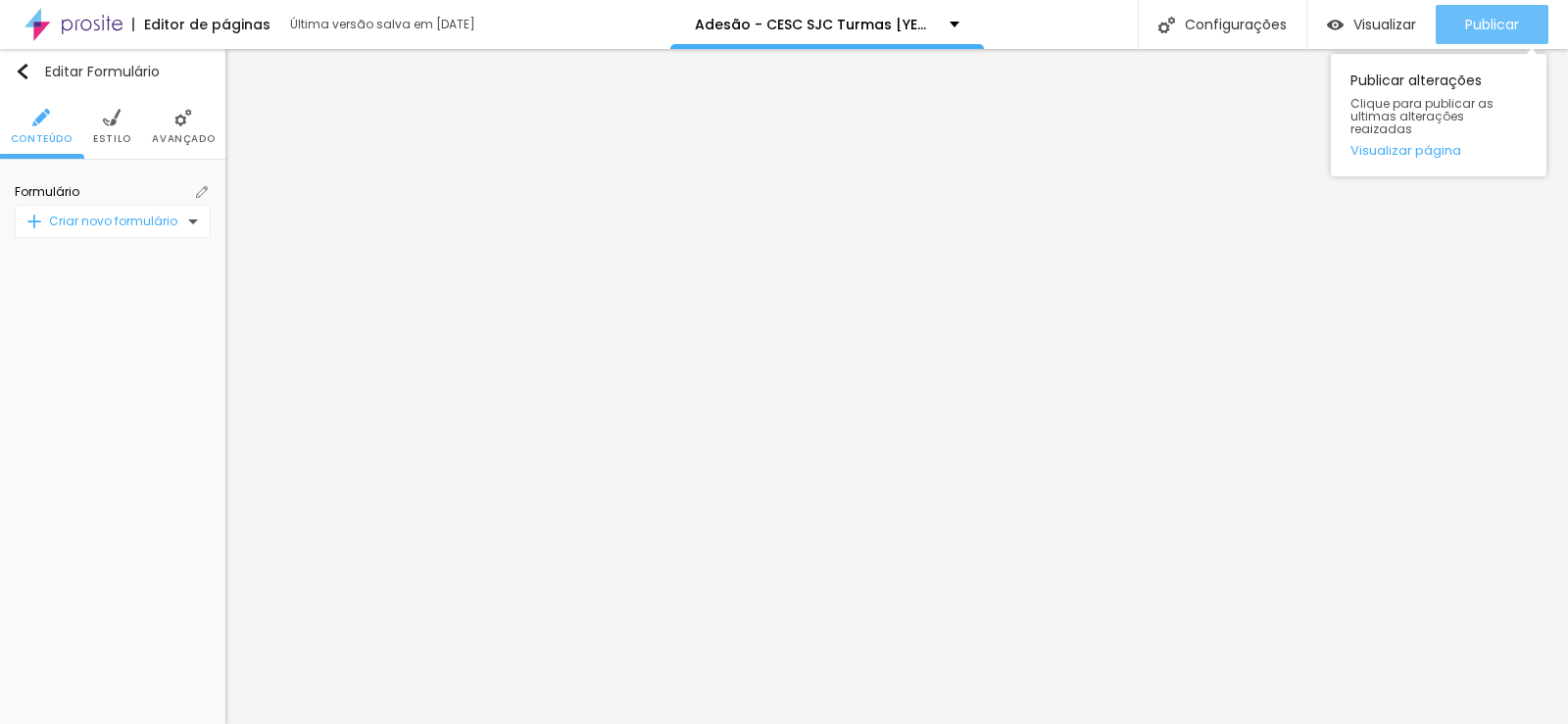 click on "Publicar" at bounding box center [1492, 24] 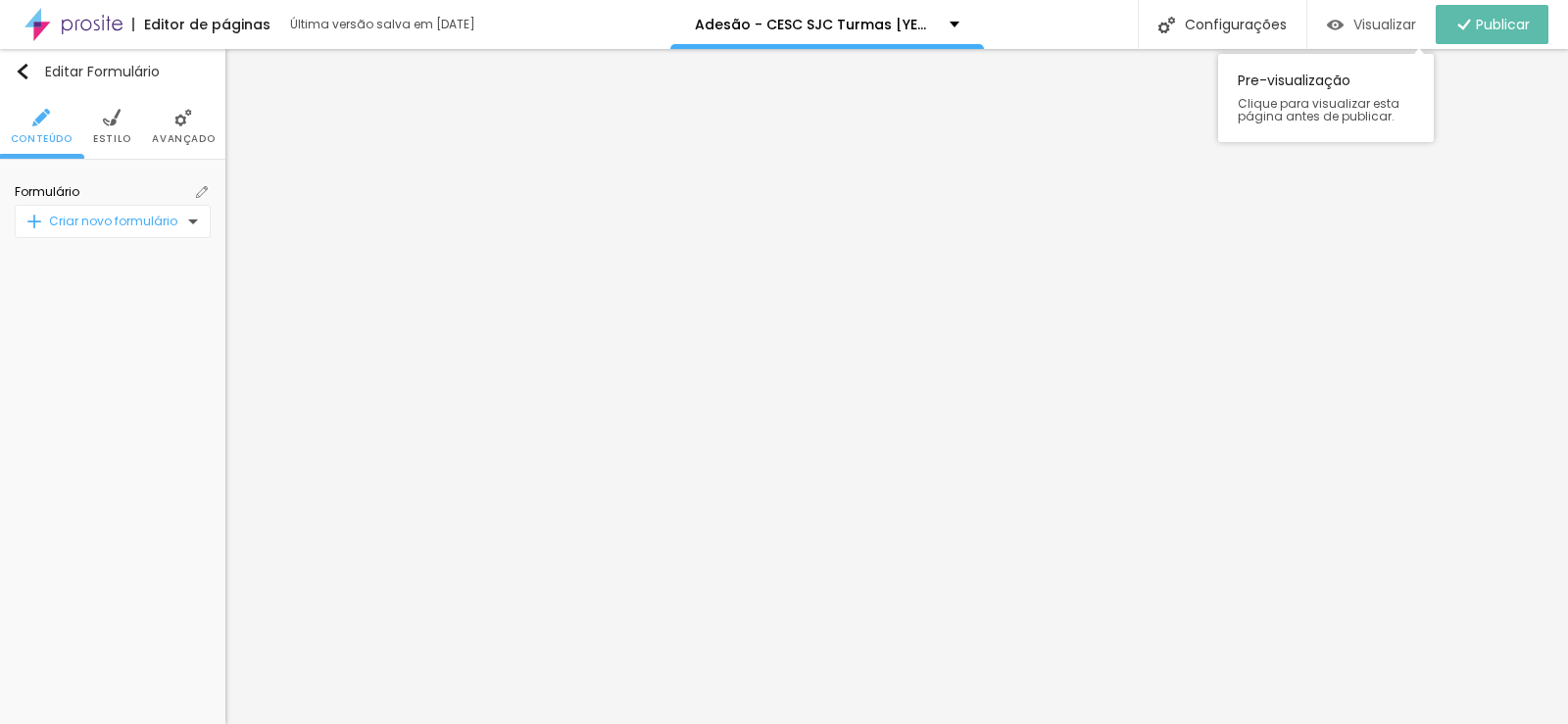 click on "Visualizar" at bounding box center (1385, 24) 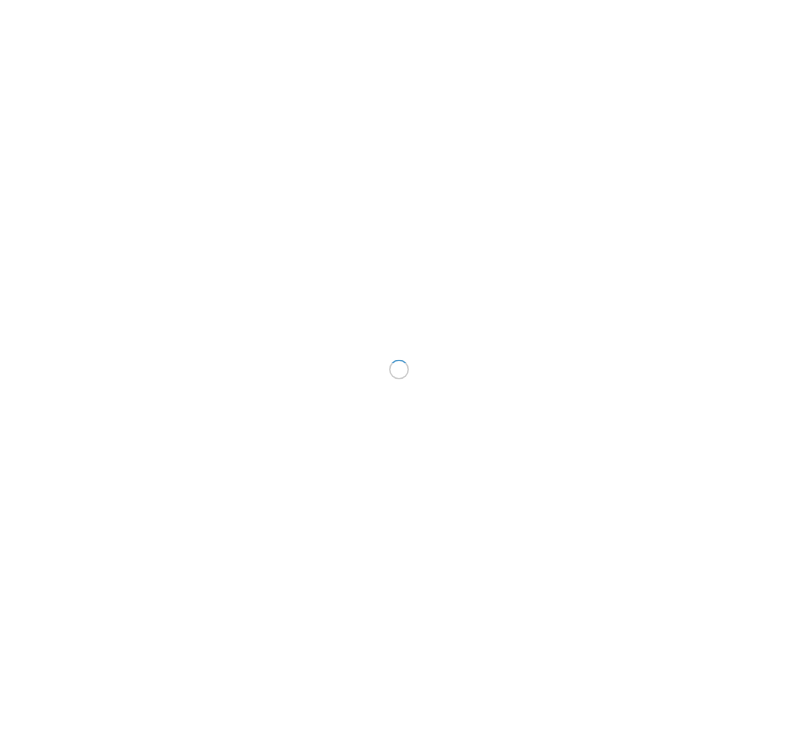scroll, scrollTop: 0, scrollLeft: 0, axis: both 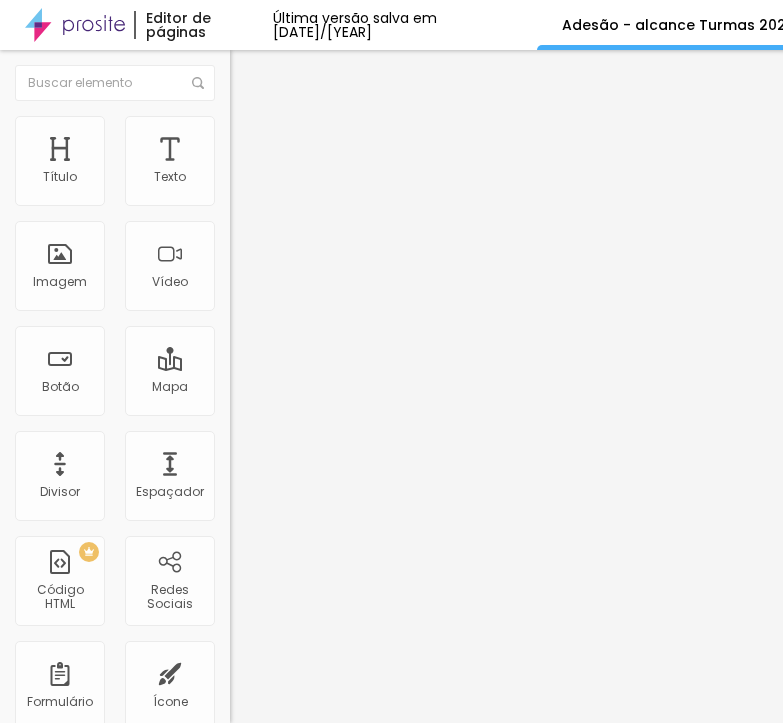 click at bounding box center [236, 208] 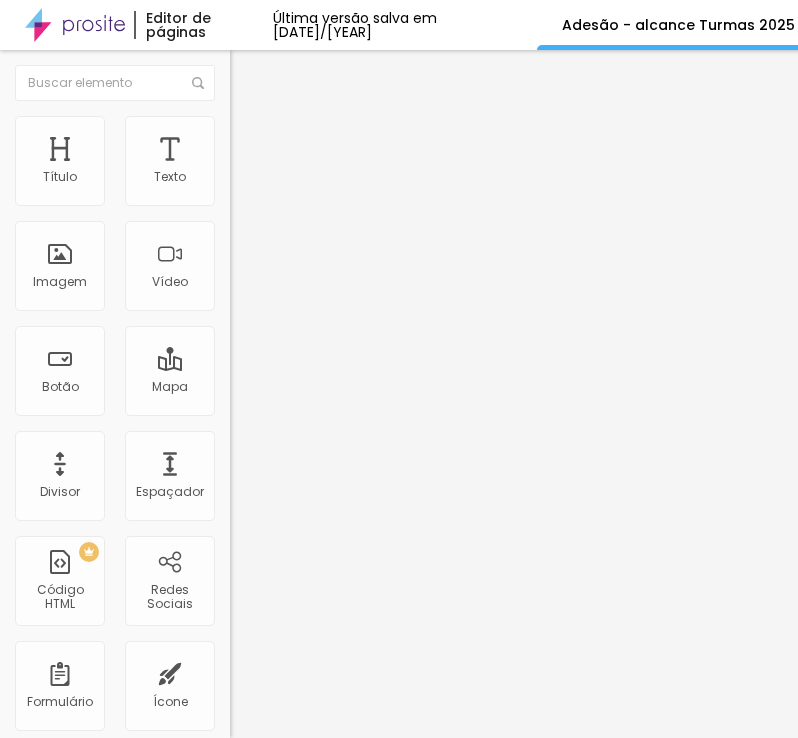 scroll, scrollTop: 900, scrollLeft: 0, axis: vertical 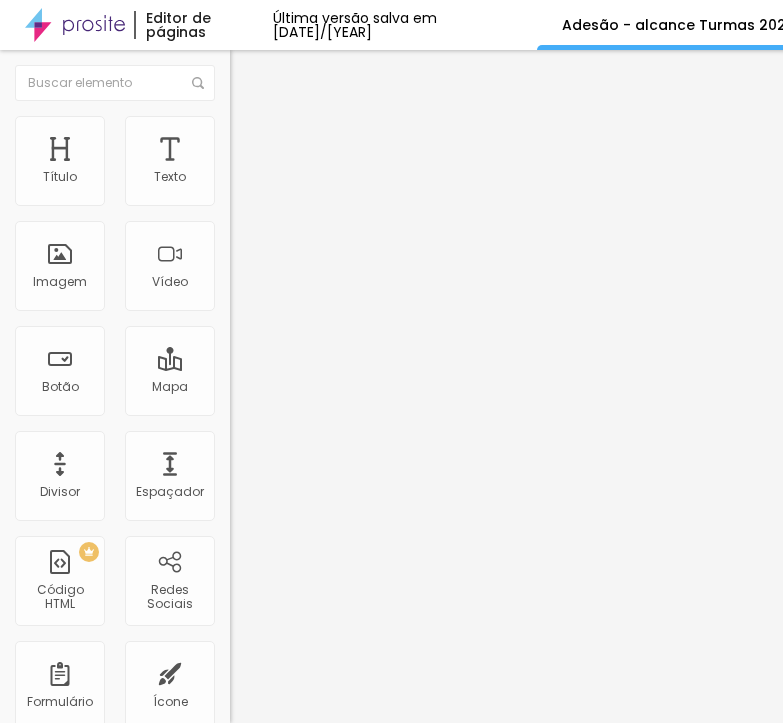 click at bounding box center [236, 208] 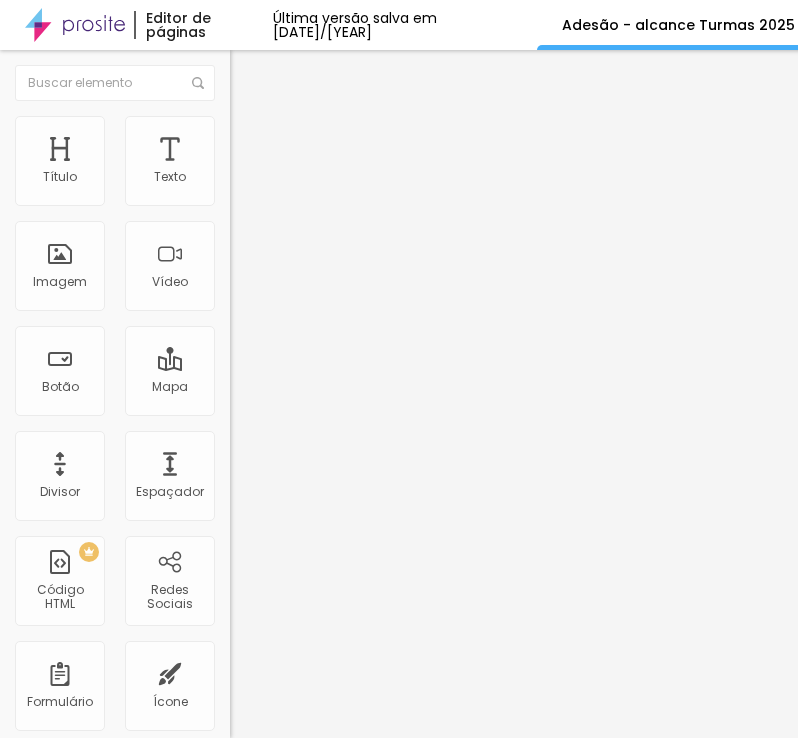 scroll, scrollTop: 1200, scrollLeft: 0, axis: vertical 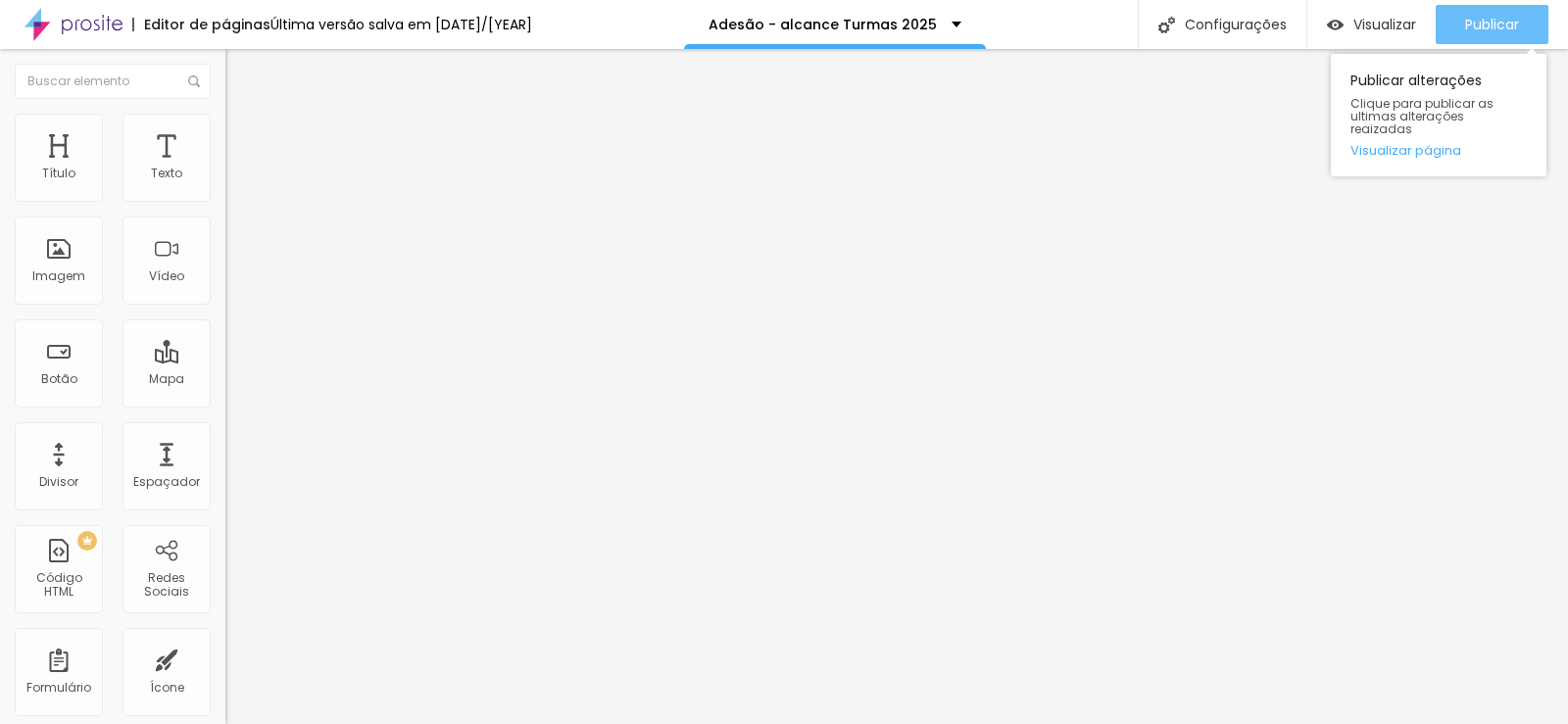 click on "Publicar" at bounding box center [1492, 24] 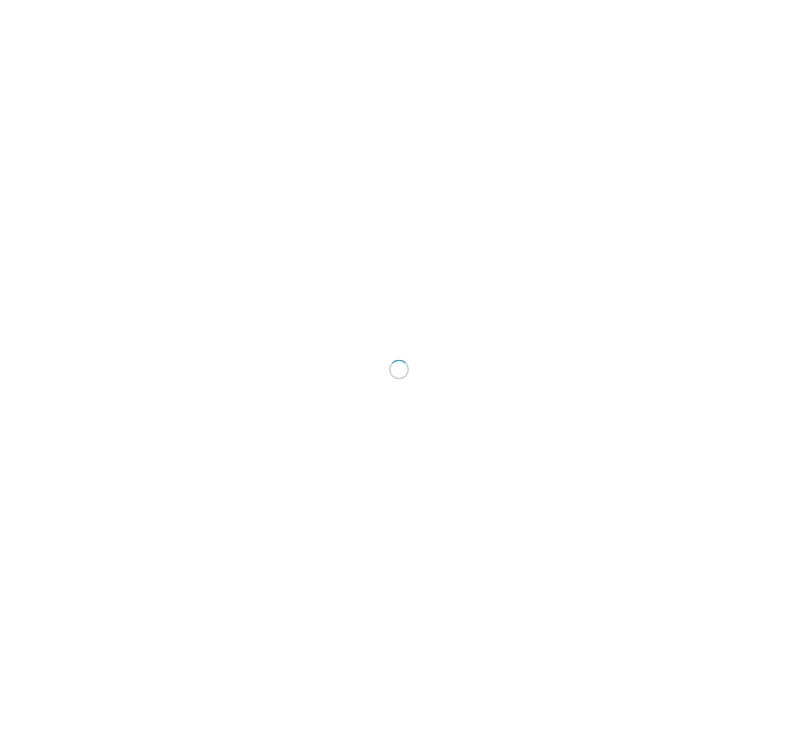 scroll, scrollTop: 0, scrollLeft: 0, axis: both 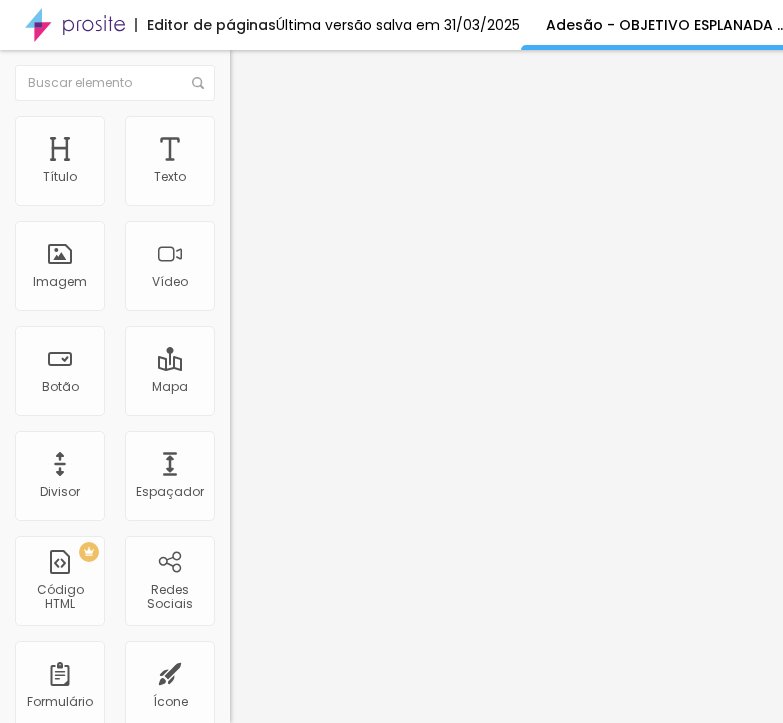 click at bounding box center (236, 208) 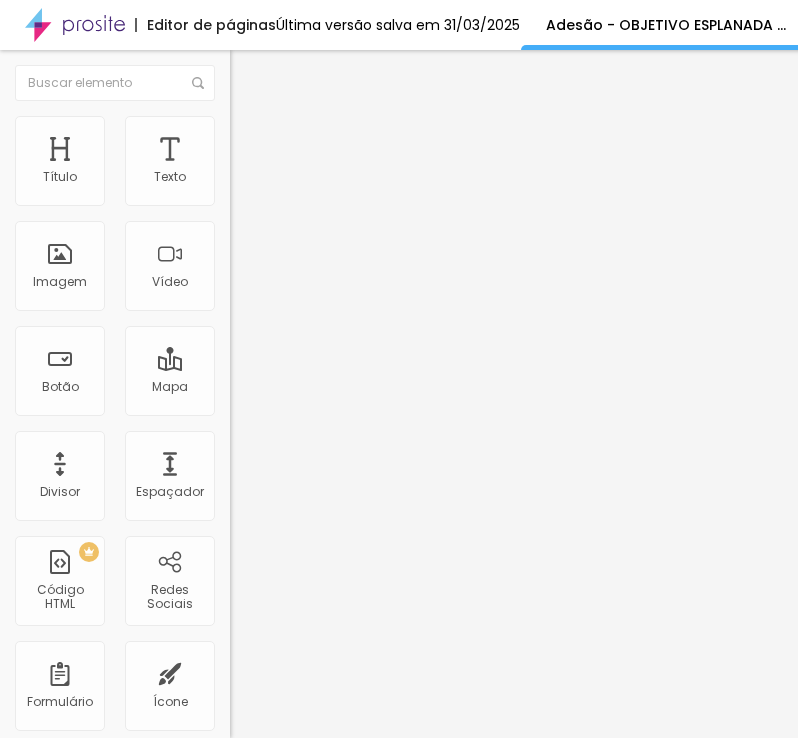 scroll, scrollTop: 700, scrollLeft: 0, axis: vertical 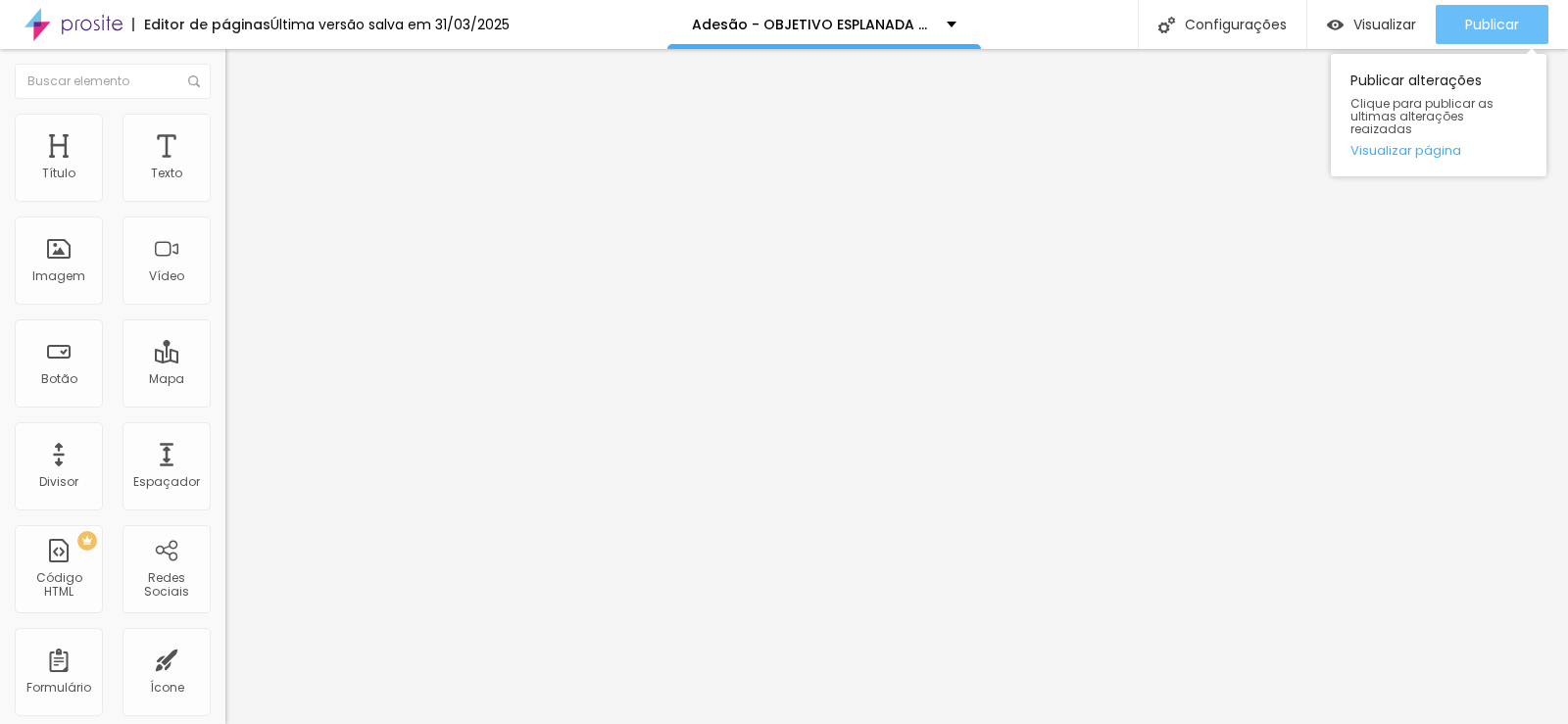 click on "Publicar" at bounding box center (1492, 24) 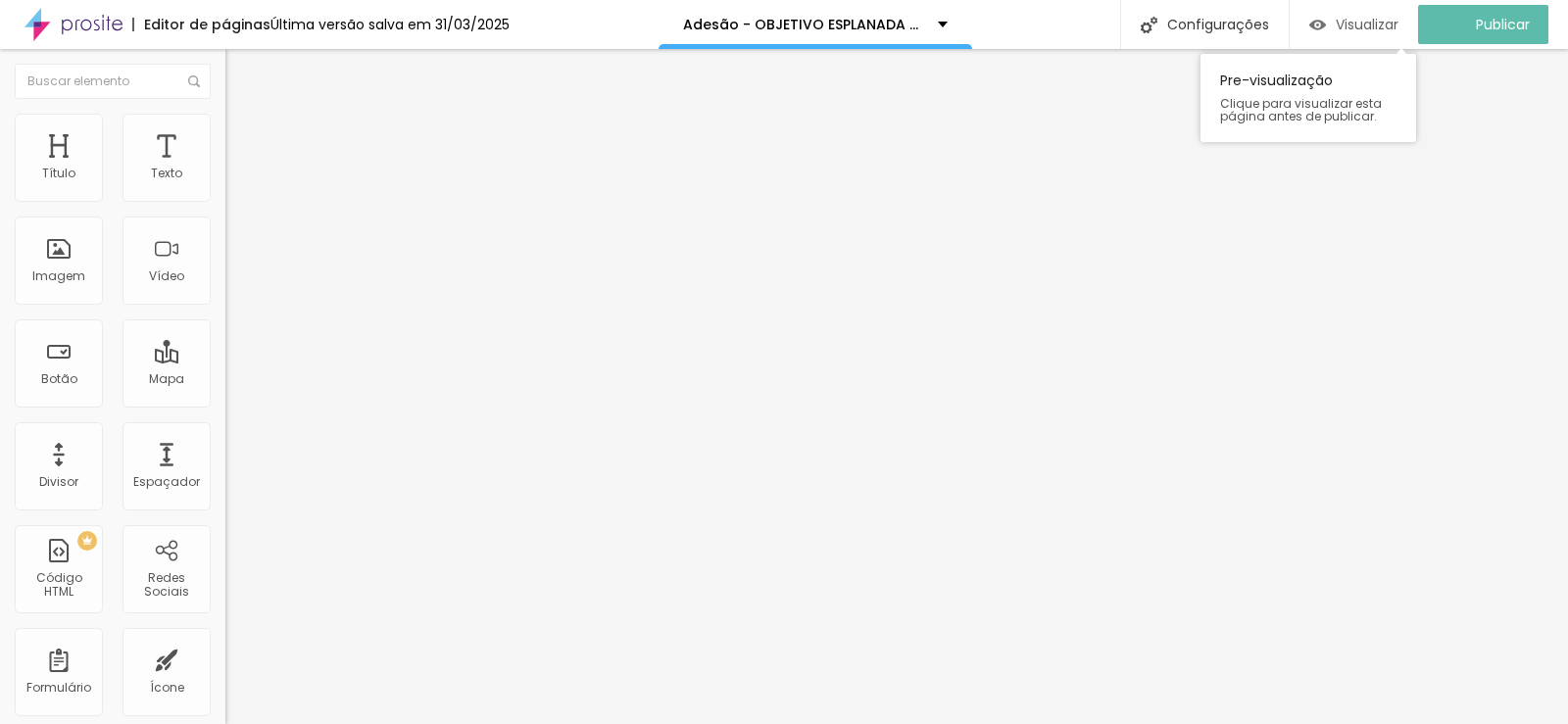 click on "Visualizar" at bounding box center (1367, 24) 